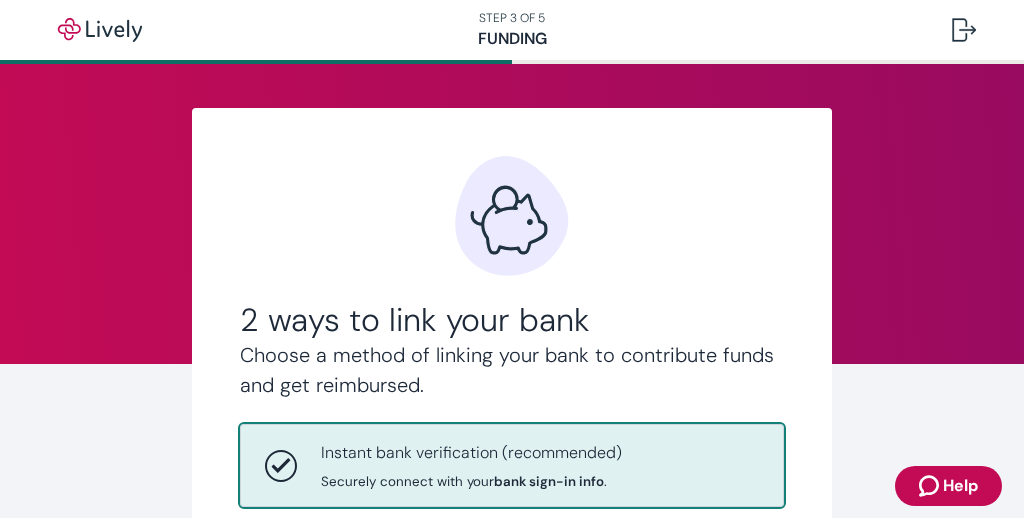 scroll, scrollTop: 0, scrollLeft: 0, axis: both 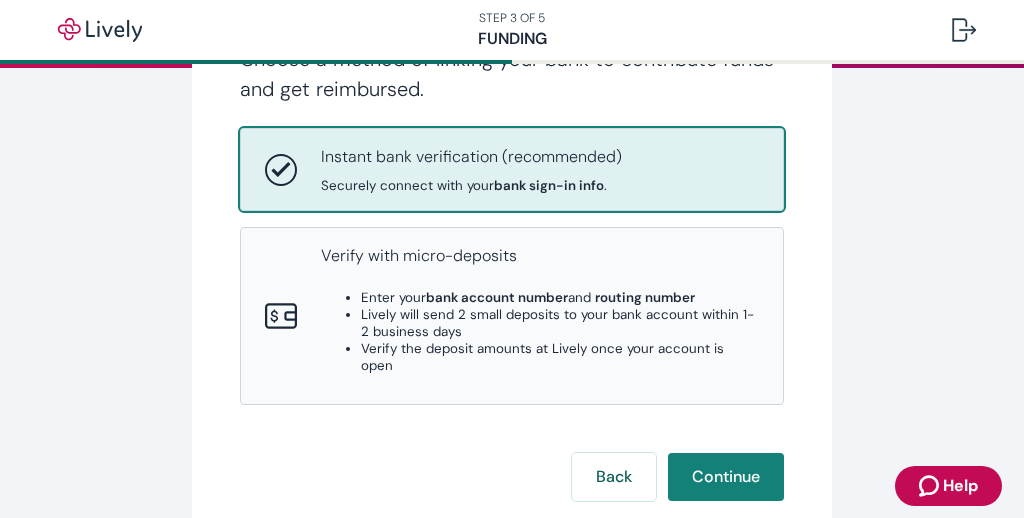 click on "Securely connect with your  bank sign-in info ." at bounding box center (471, 185) 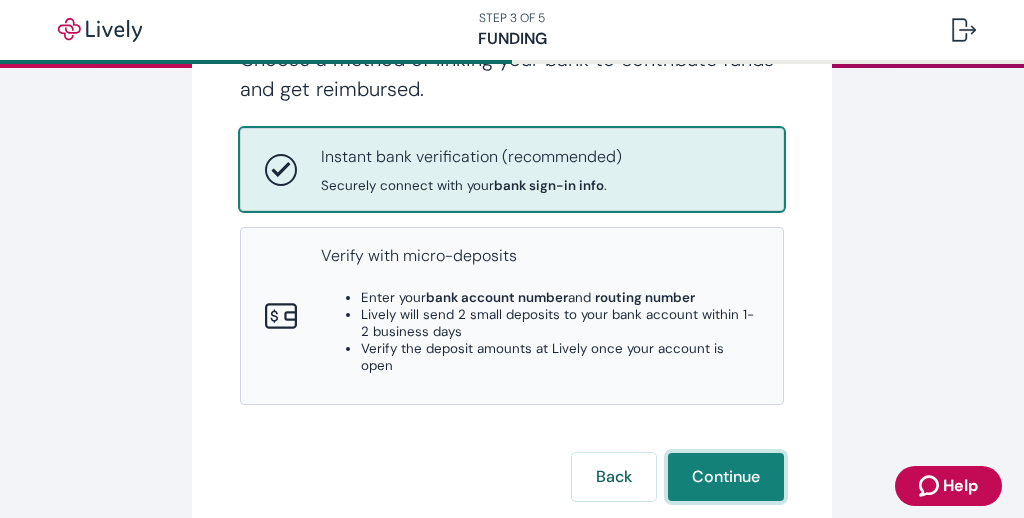 click on "Continue" at bounding box center (726, 477) 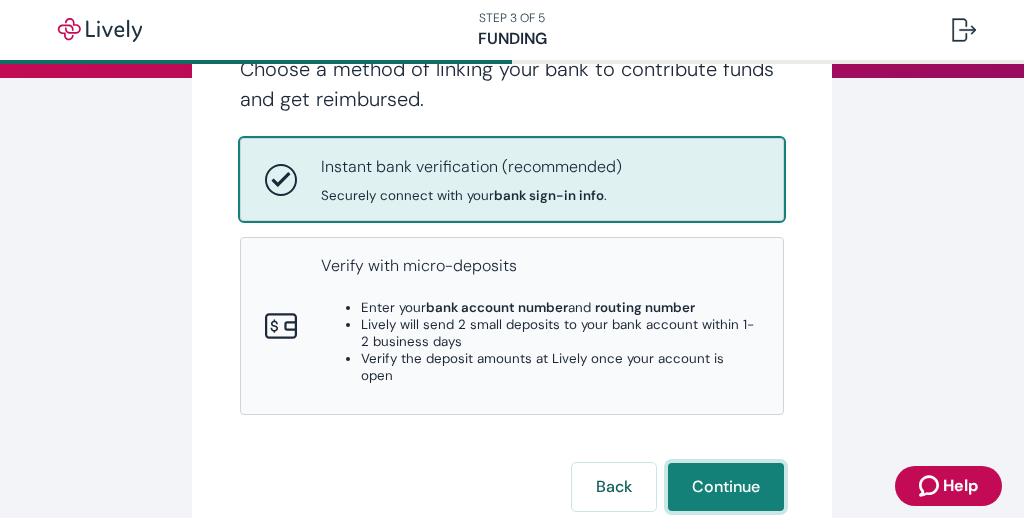 scroll, scrollTop: 501, scrollLeft: 0, axis: vertical 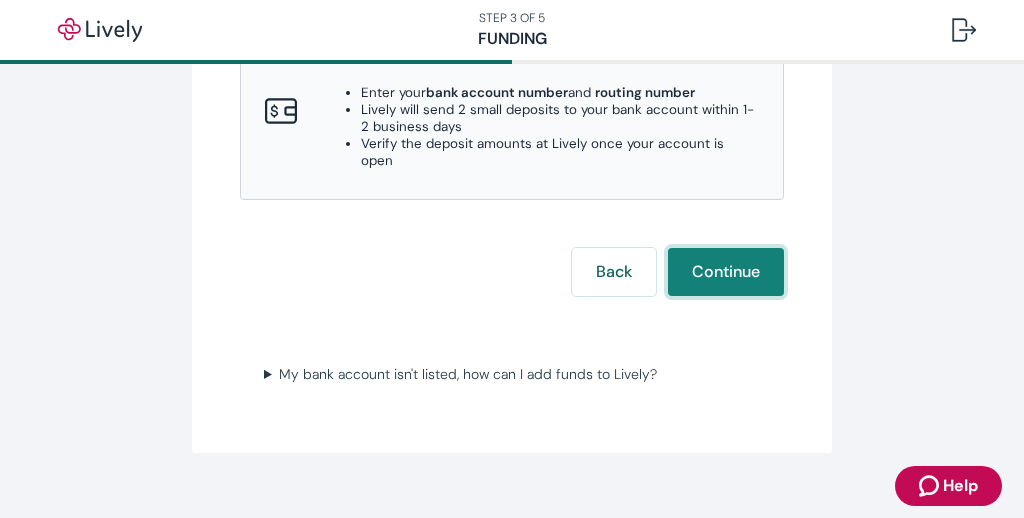 click on "Continue" at bounding box center [726, 272] 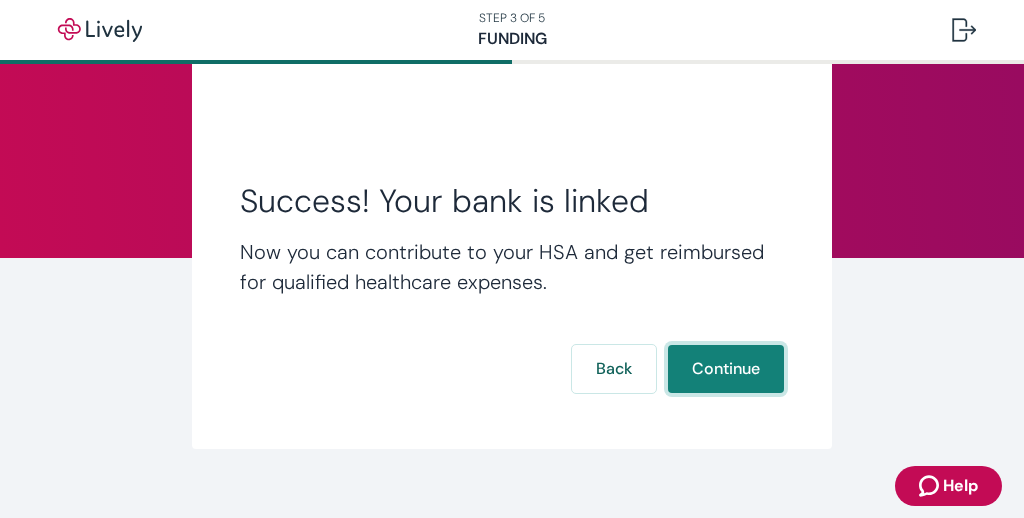 scroll, scrollTop: 132, scrollLeft: 0, axis: vertical 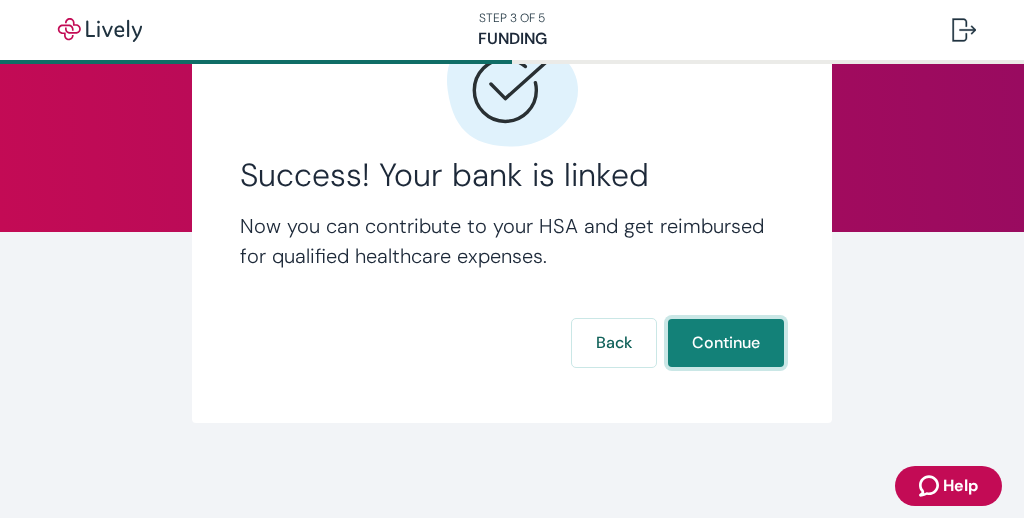click on "Continue" at bounding box center [726, 343] 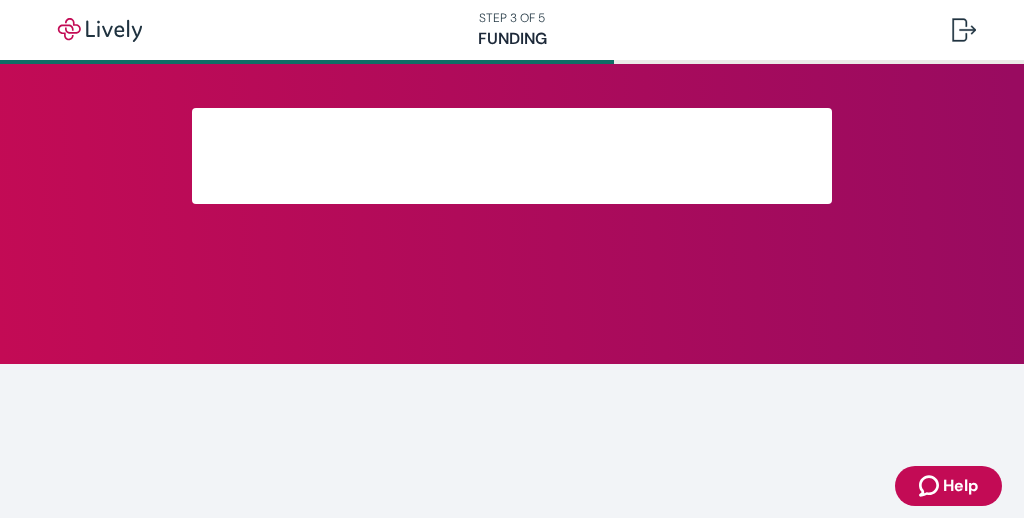 scroll, scrollTop: 232, scrollLeft: 0, axis: vertical 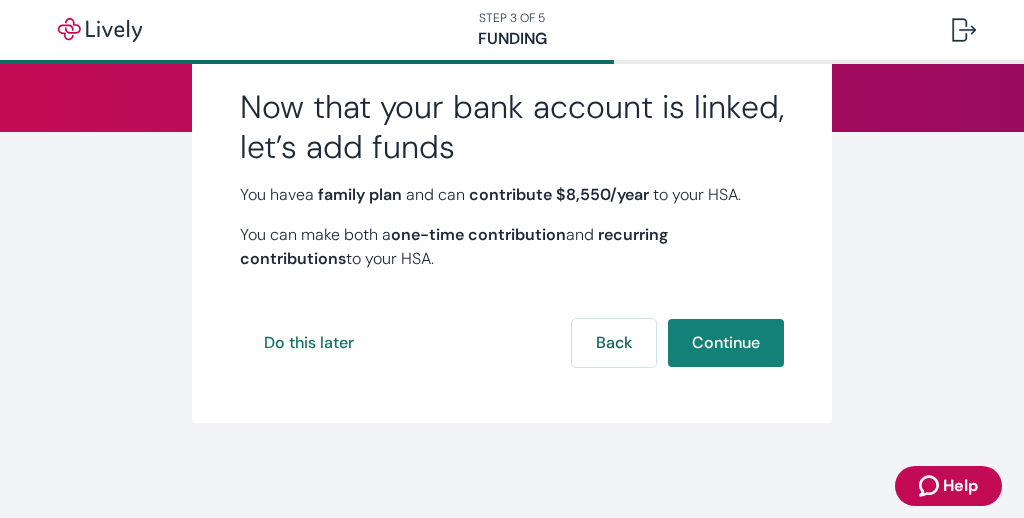 click on "Continue" at bounding box center [726, 343] 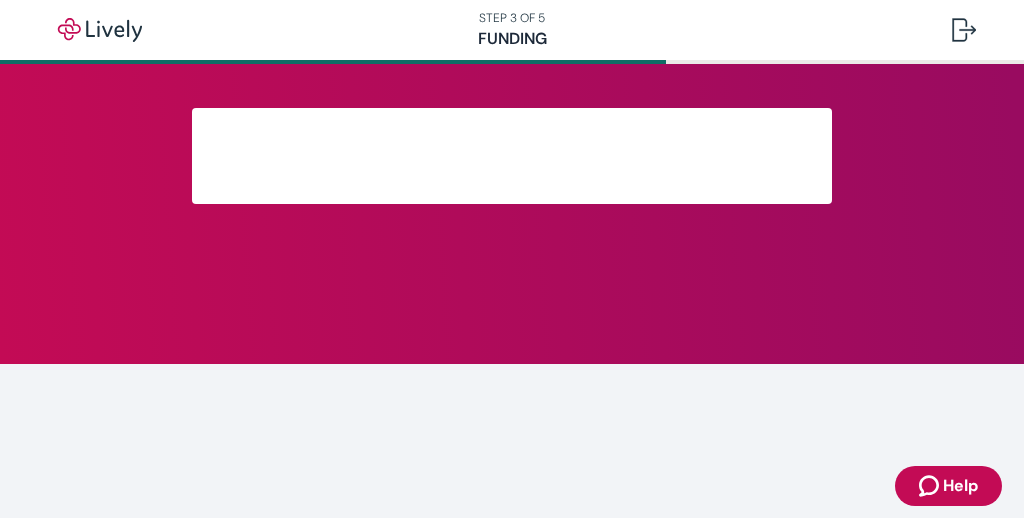 scroll, scrollTop: 0, scrollLeft: 0, axis: both 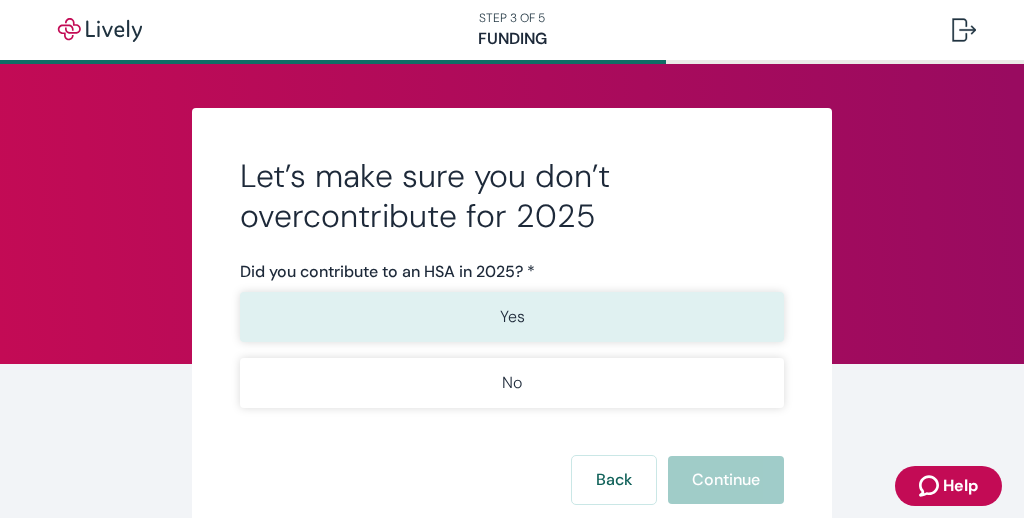 click on "Yes" at bounding box center (512, 317) 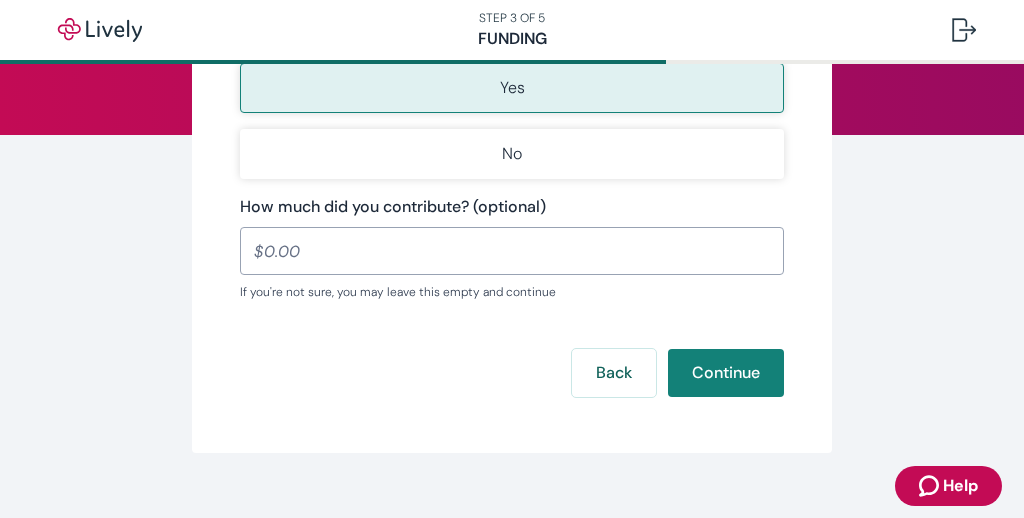 scroll, scrollTop: 252, scrollLeft: 0, axis: vertical 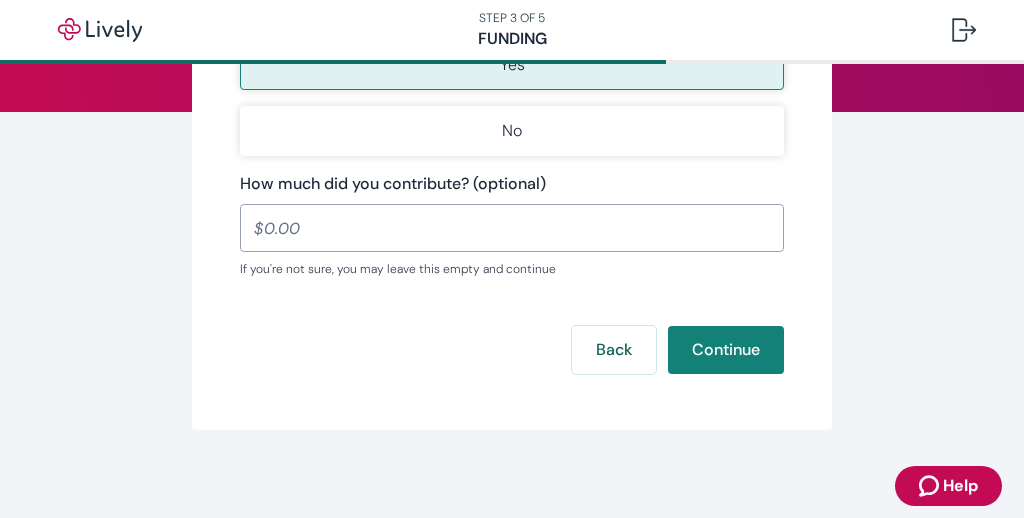 click on "How much did you contribute? (optional)" at bounding box center (512, 228) 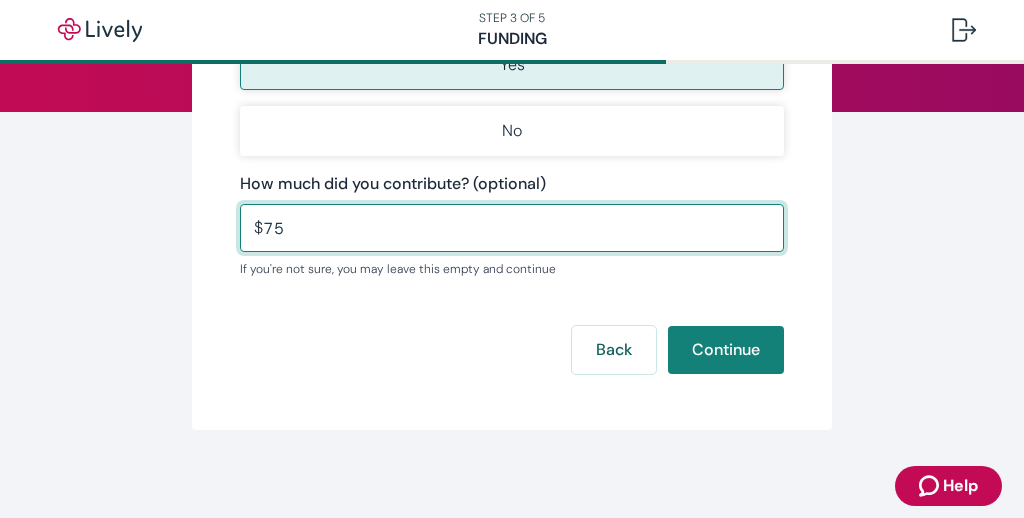 type on "7" 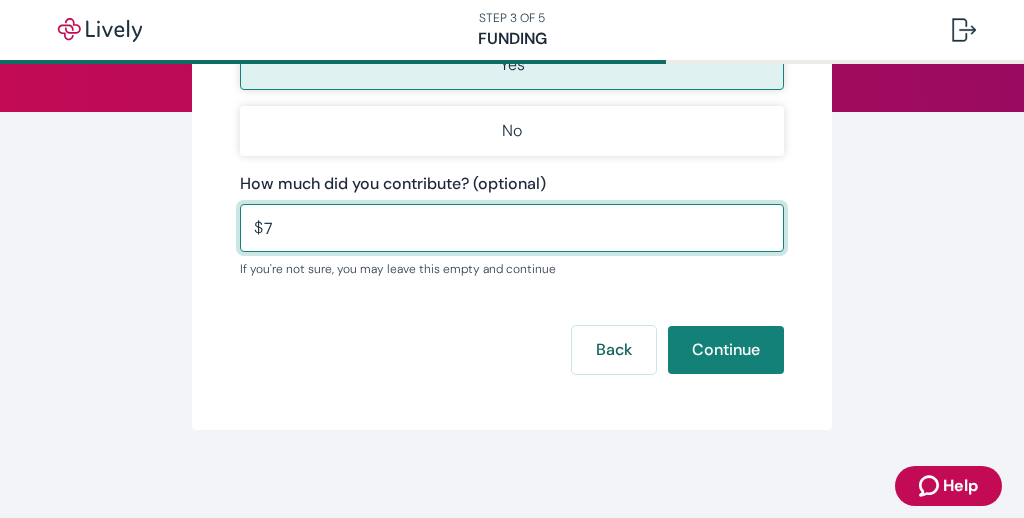 type 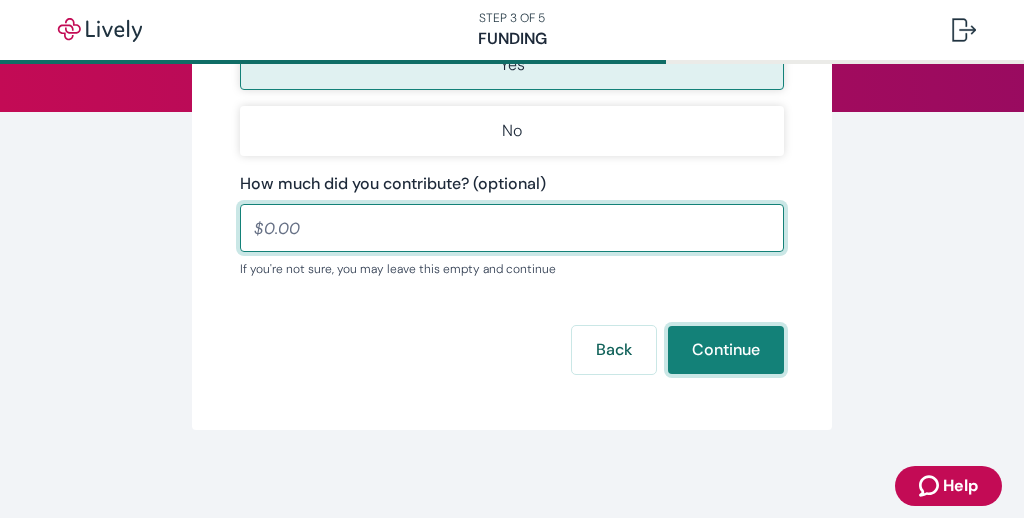 click on "Continue" at bounding box center (726, 350) 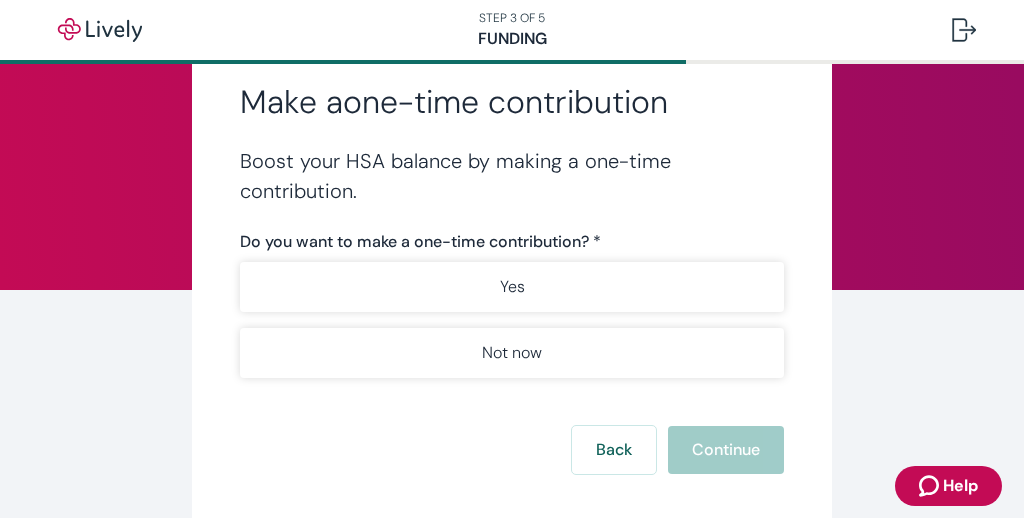 scroll, scrollTop: 76, scrollLeft: 0, axis: vertical 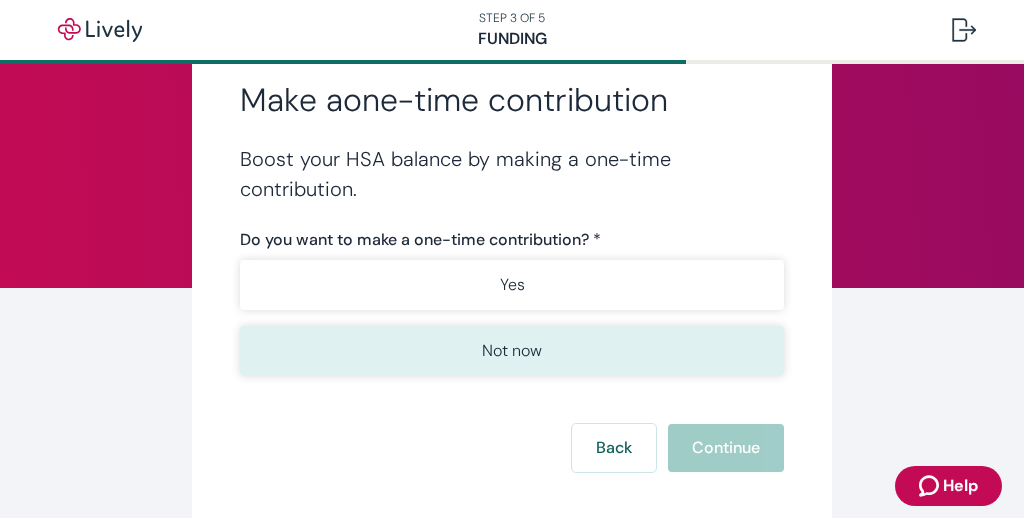 click on "Not now" at bounding box center (512, 351) 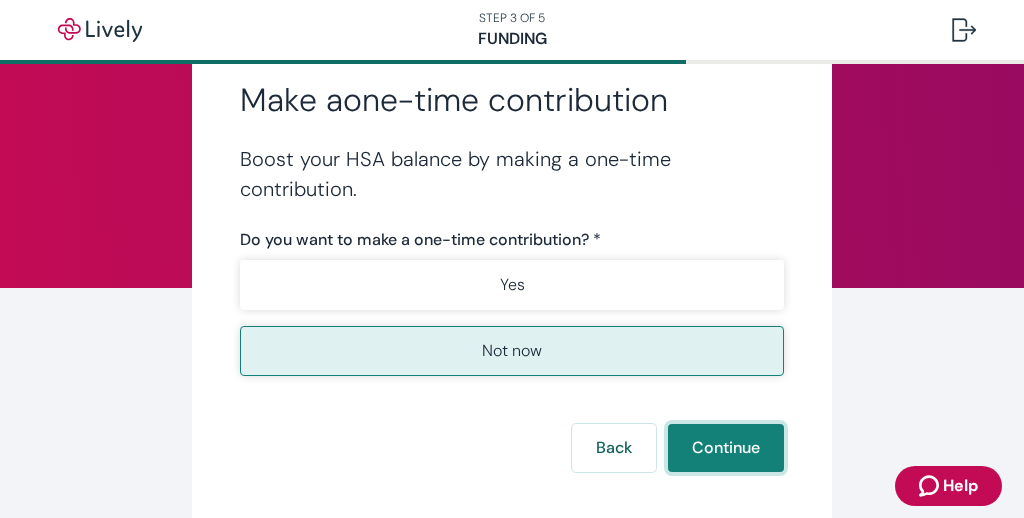 click on "Continue" at bounding box center [726, 448] 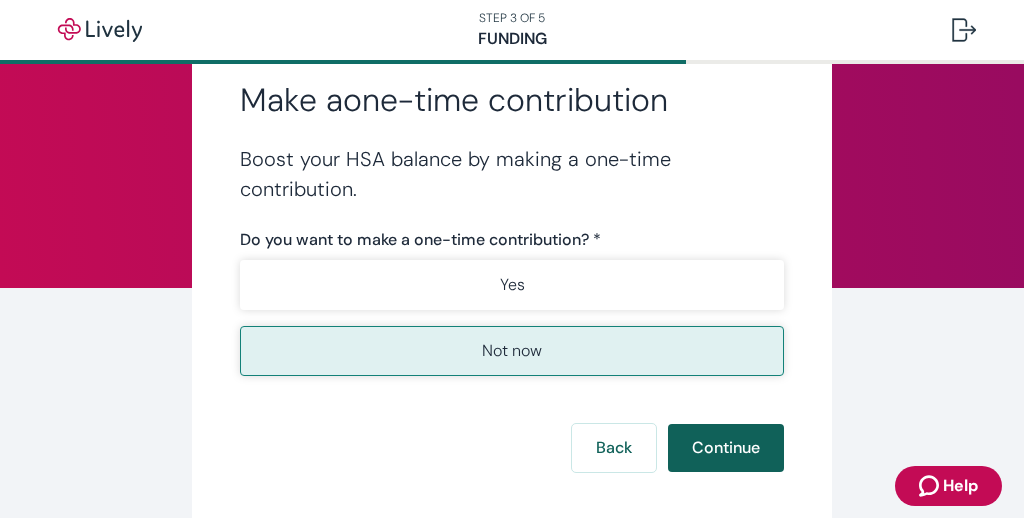 scroll, scrollTop: 0, scrollLeft: 0, axis: both 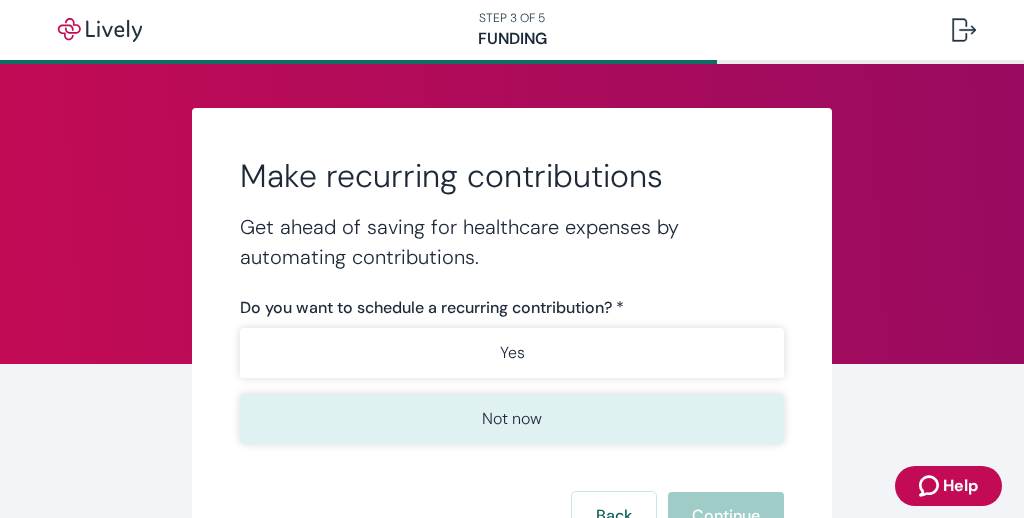 click on "Not now" at bounding box center [512, 419] 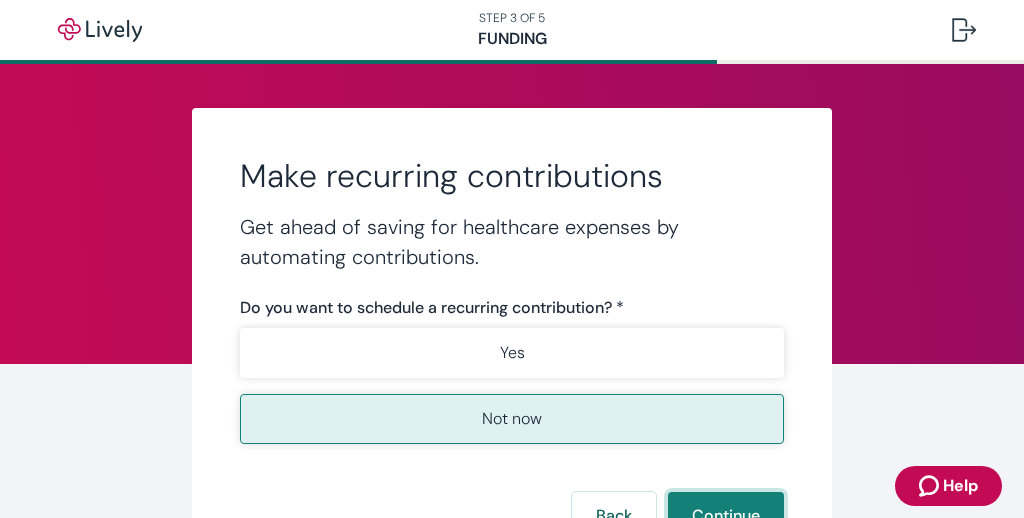 click on "Continue" at bounding box center (726, 516) 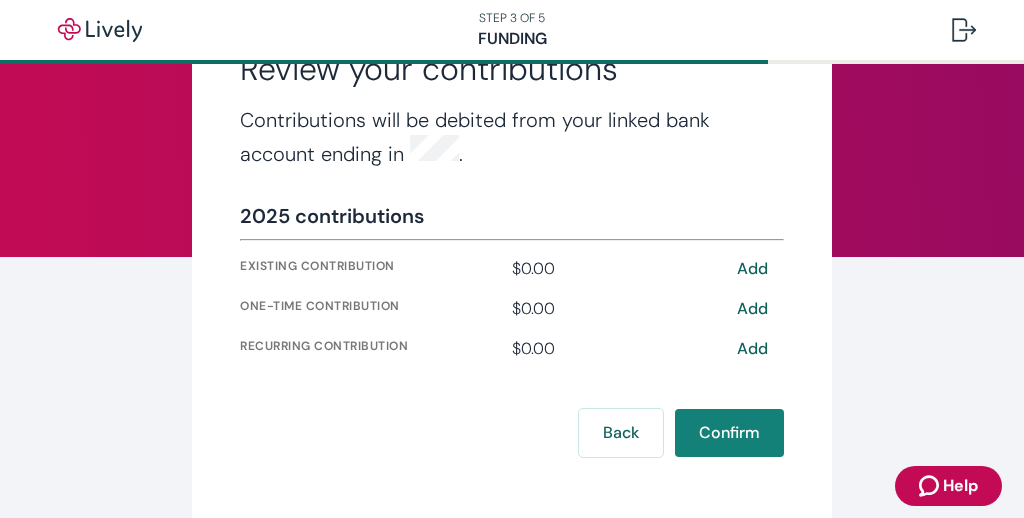 scroll, scrollTop: 120, scrollLeft: 0, axis: vertical 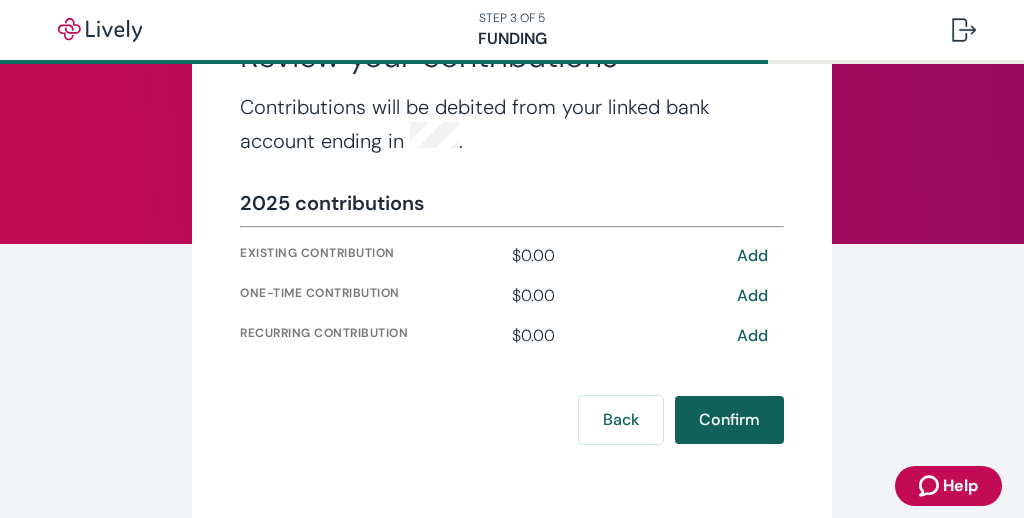 click on "Confirm" at bounding box center [729, 420] 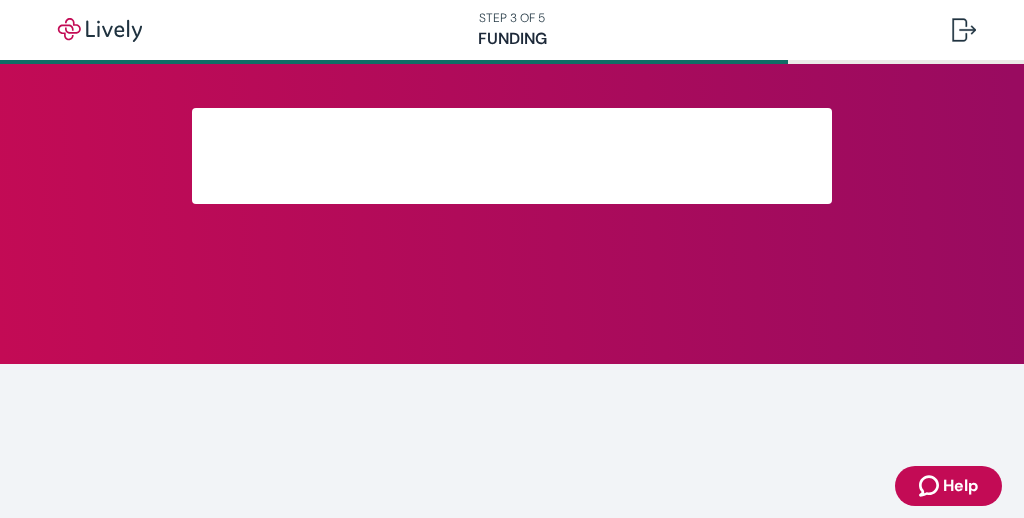scroll, scrollTop: 0, scrollLeft: 0, axis: both 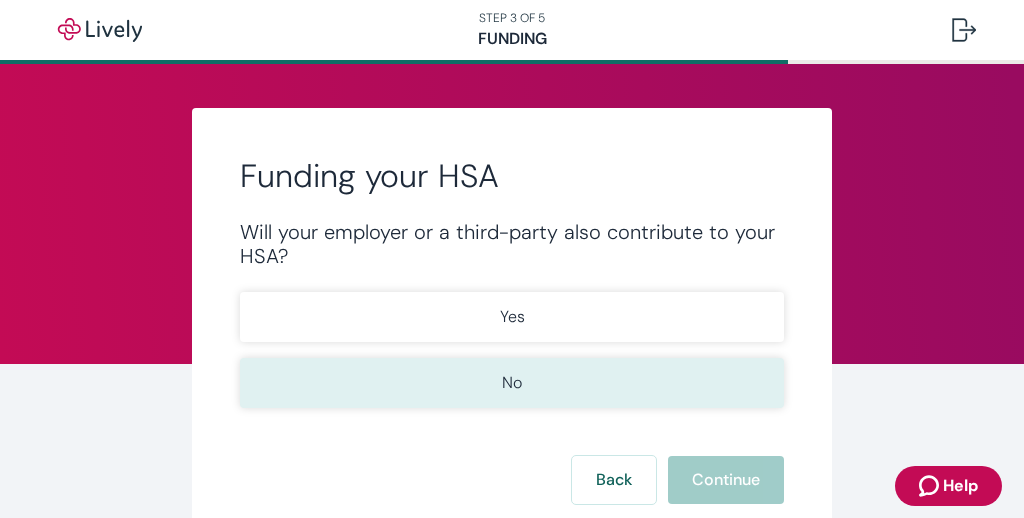 click on "No" at bounding box center (512, 383) 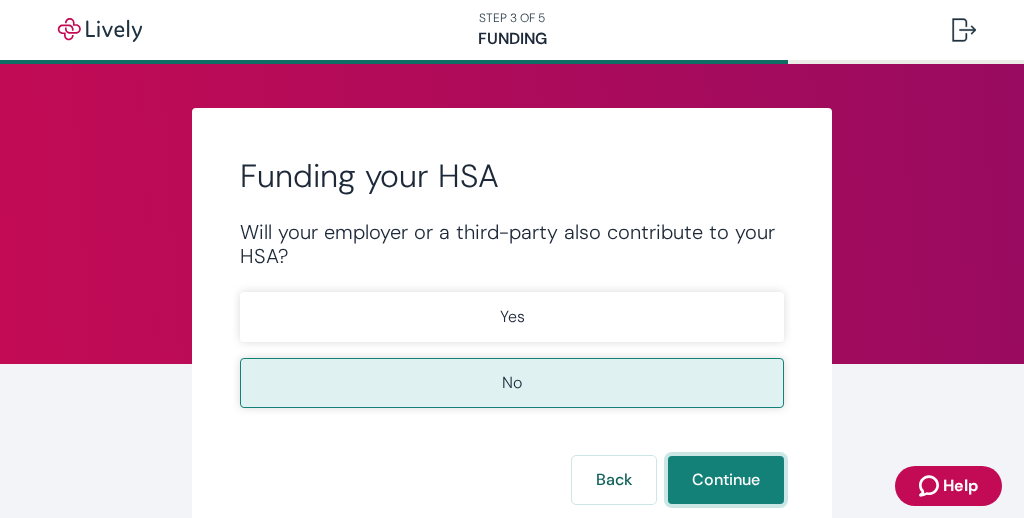 click on "Continue" at bounding box center [726, 480] 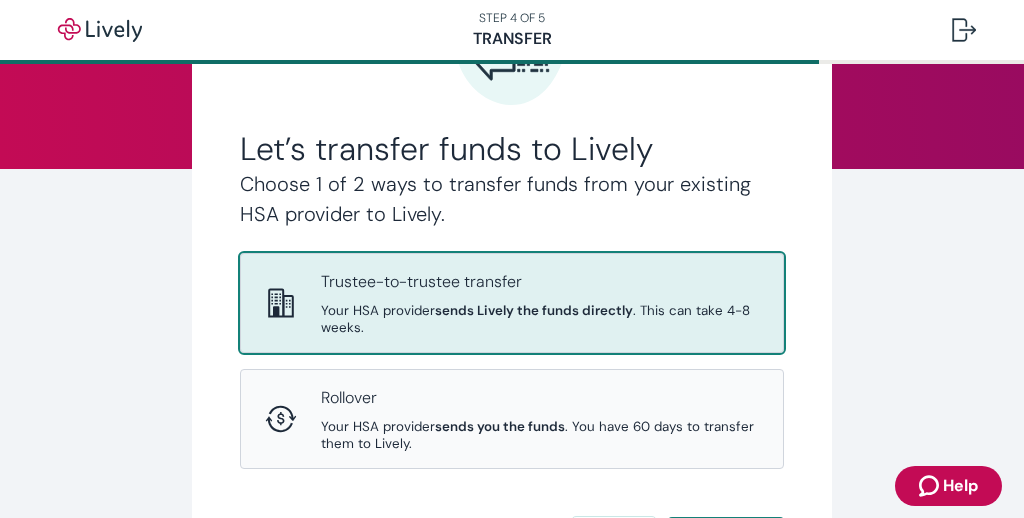 scroll, scrollTop: 203, scrollLeft: 0, axis: vertical 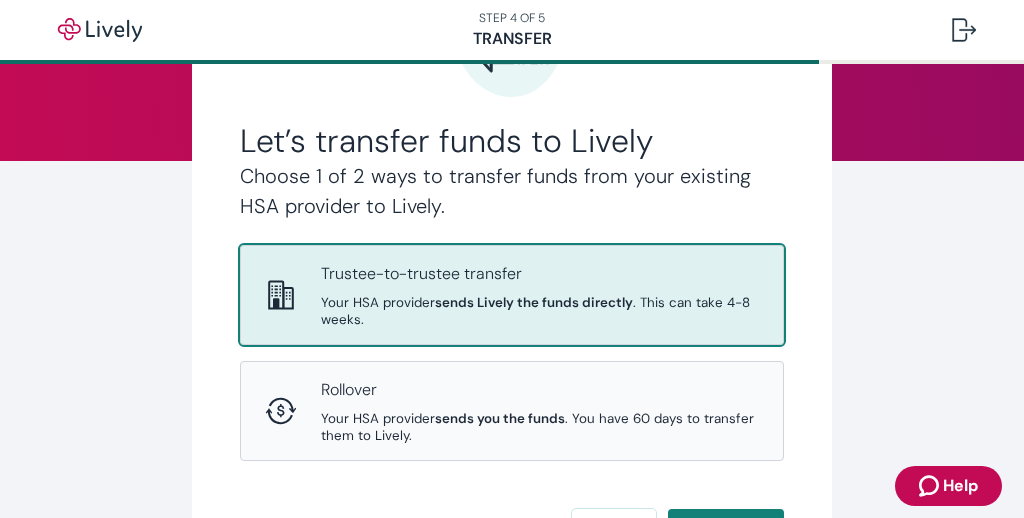 click on "sends Lively the funds directly" at bounding box center (534, 302) 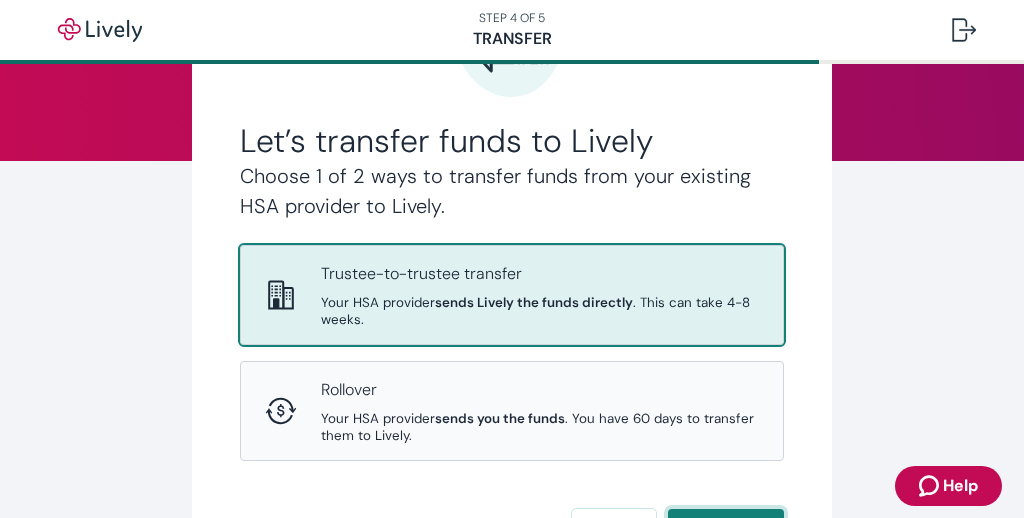 click on "Continue" at bounding box center (726, 533) 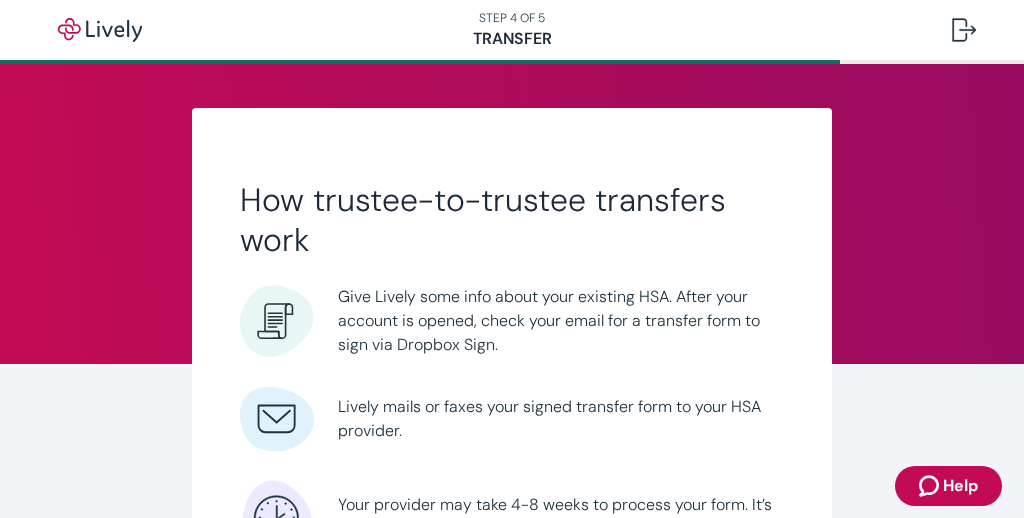 scroll, scrollTop: 284, scrollLeft: 0, axis: vertical 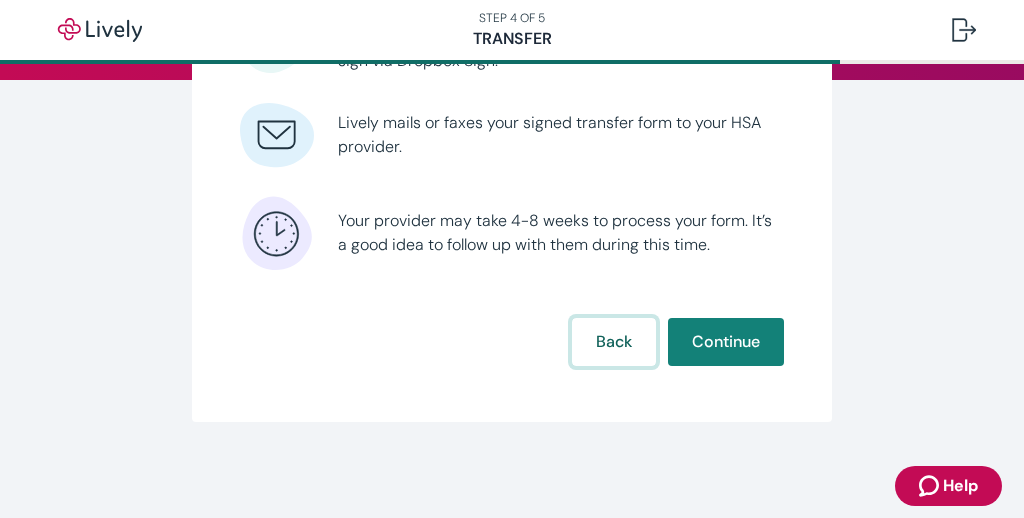 click on "Back" at bounding box center (614, 342) 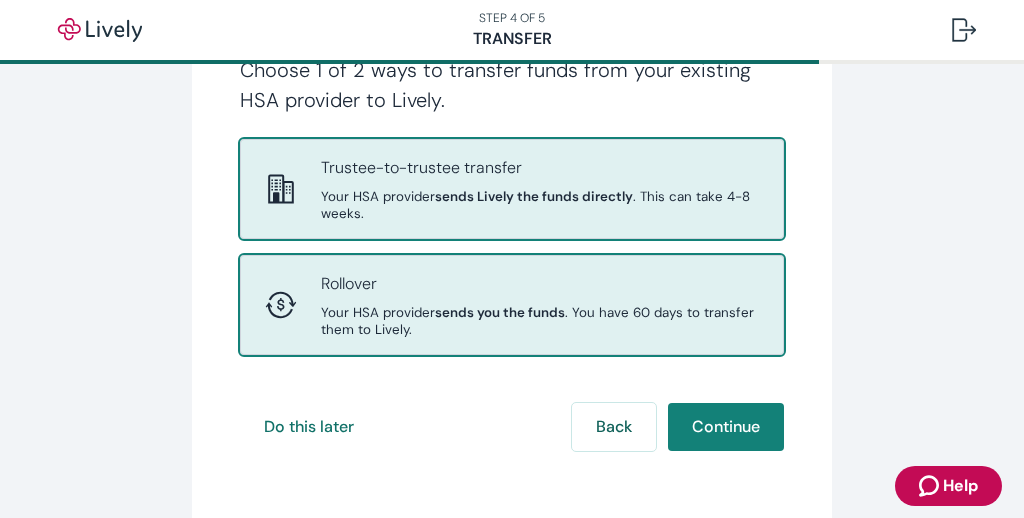 scroll, scrollTop: 322, scrollLeft: 0, axis: vertical 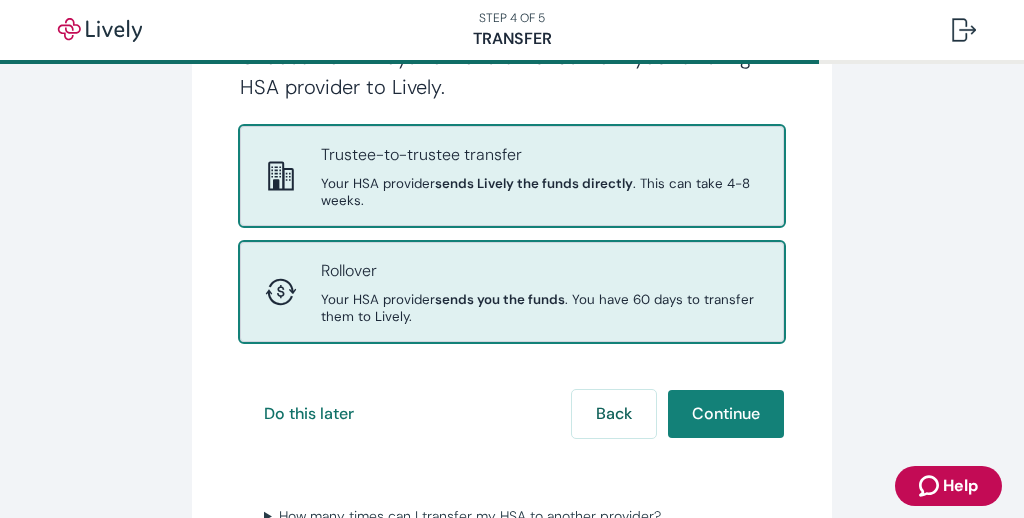 click on "sends you the funds" at bounding box center (500, 299) 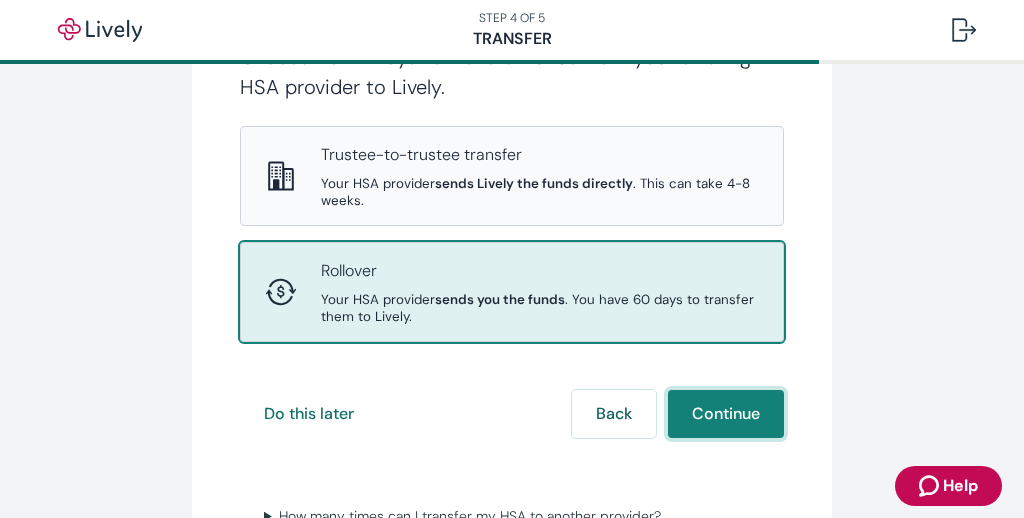 click on "Continue" at bounding box center (726, 414) 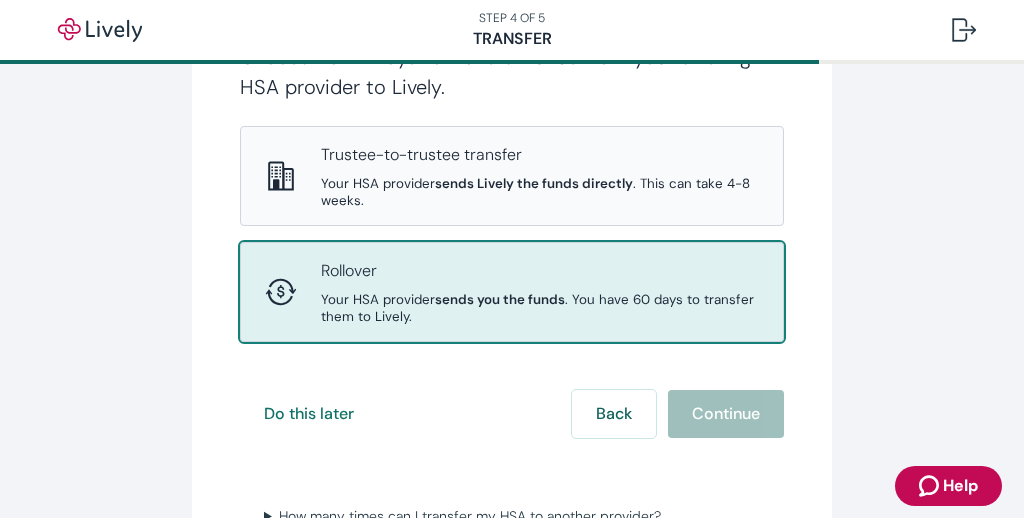 scroll, scrollTop: 244, scrollLeft: 0, axis: vertical 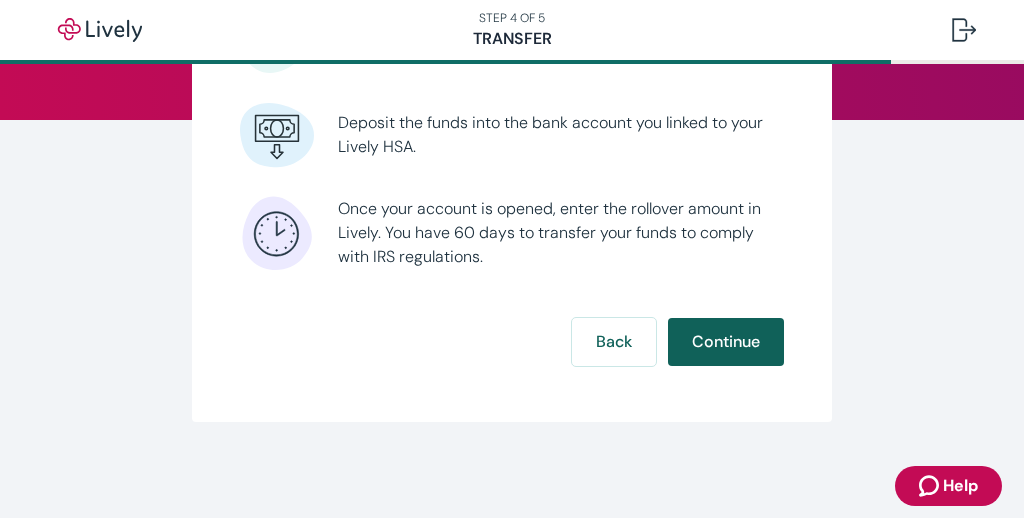 click on "Continue" at bounding box center (726, 342) 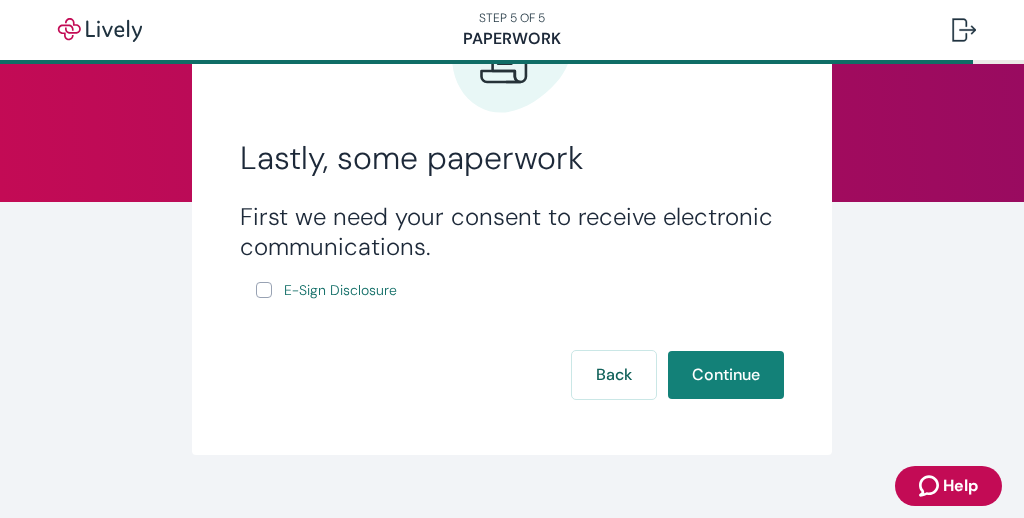 scroll, scrollTop: 196, scrollLeft: 0, axis: vertical 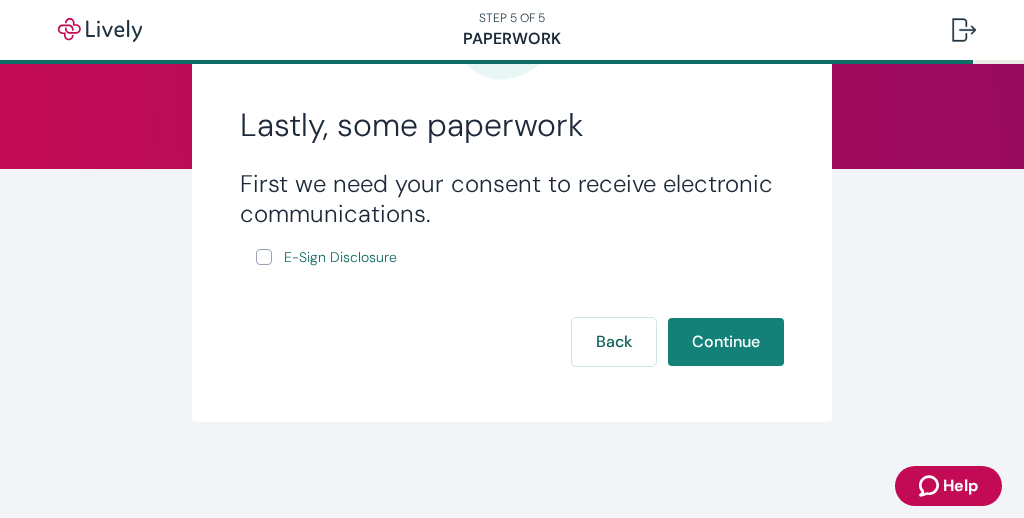 click on "E-Sign Disclosure" at bounding box center [264, 257] 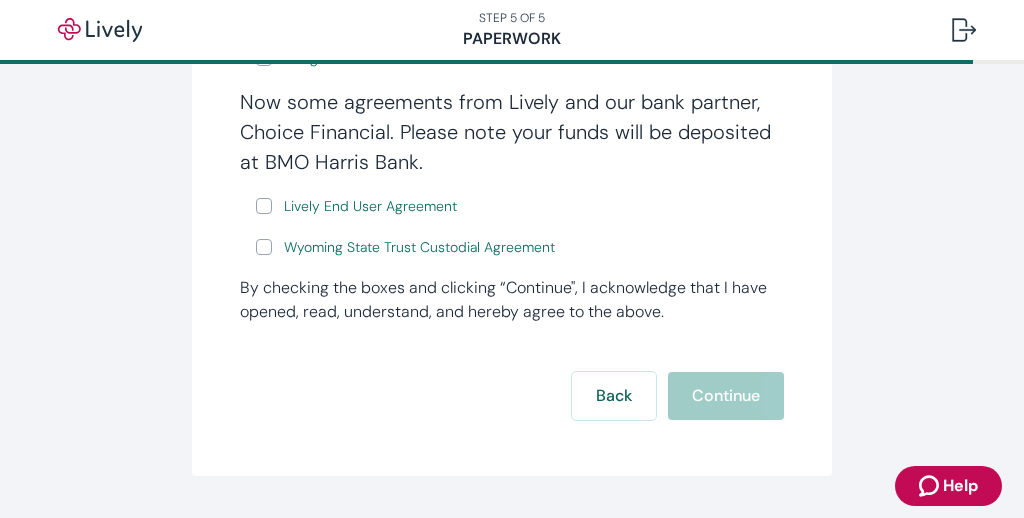 scroll, scrollTop: 377, scrollLeft: 0, axis: vertical 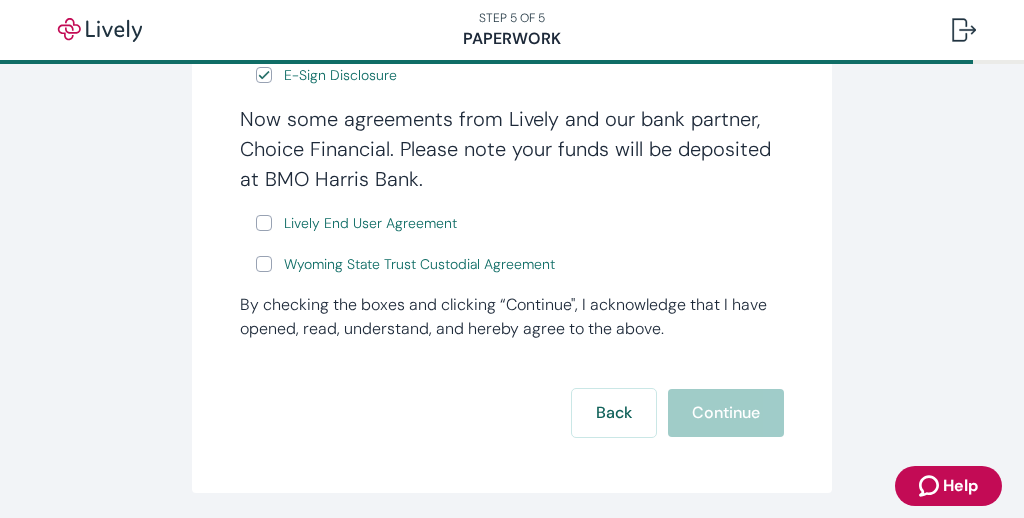 click on "Lively End User Agreement" at bounding box center (264, 223) 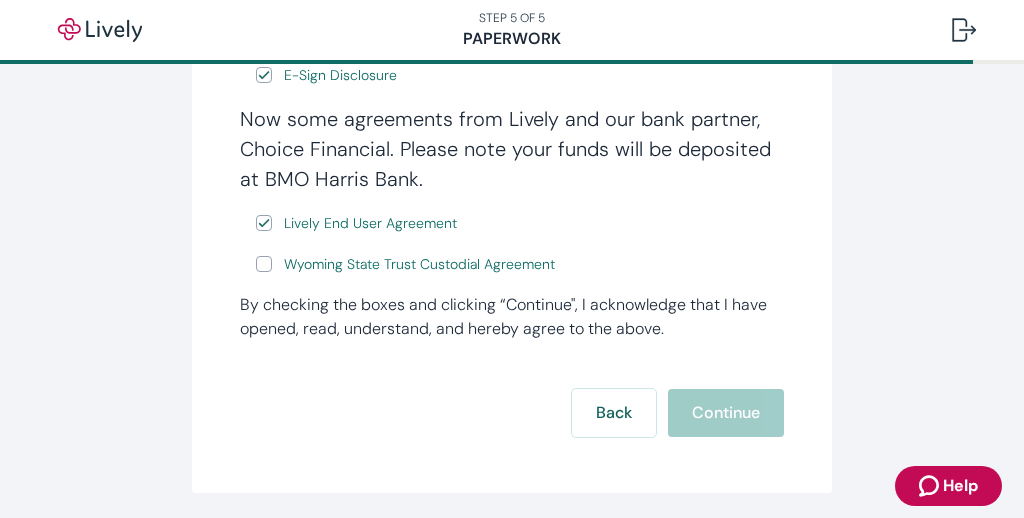 click on "Wyoming State Trust Custodial Agreement" at bounding box center [264, 264] 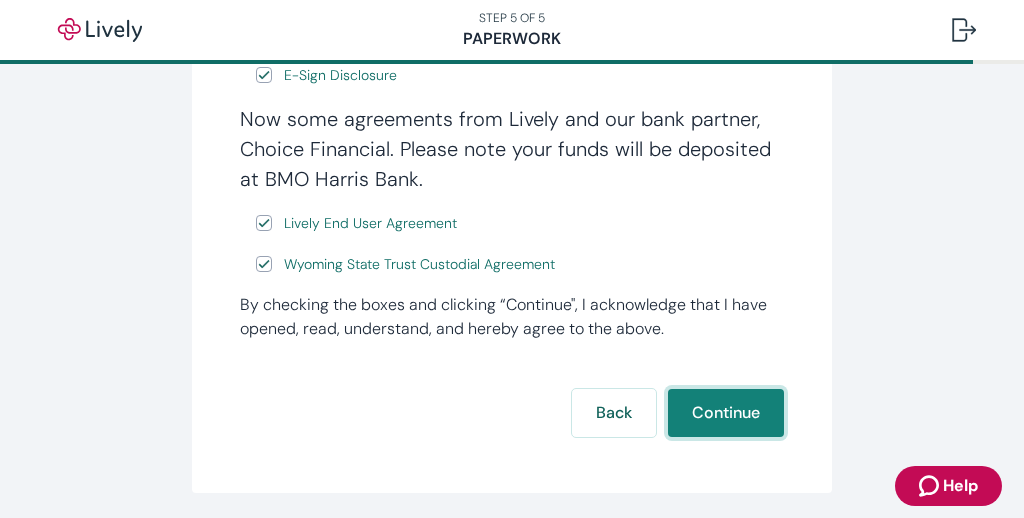 click on "Continue" at bounding box center (726, 413) 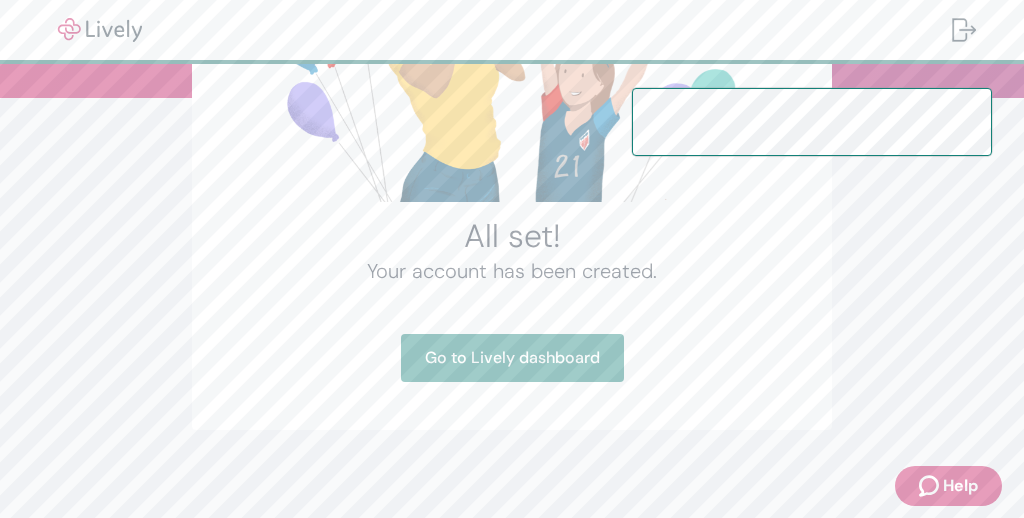 scroll, scrollTop: 274, scrollLeft: 0, axis: vertical 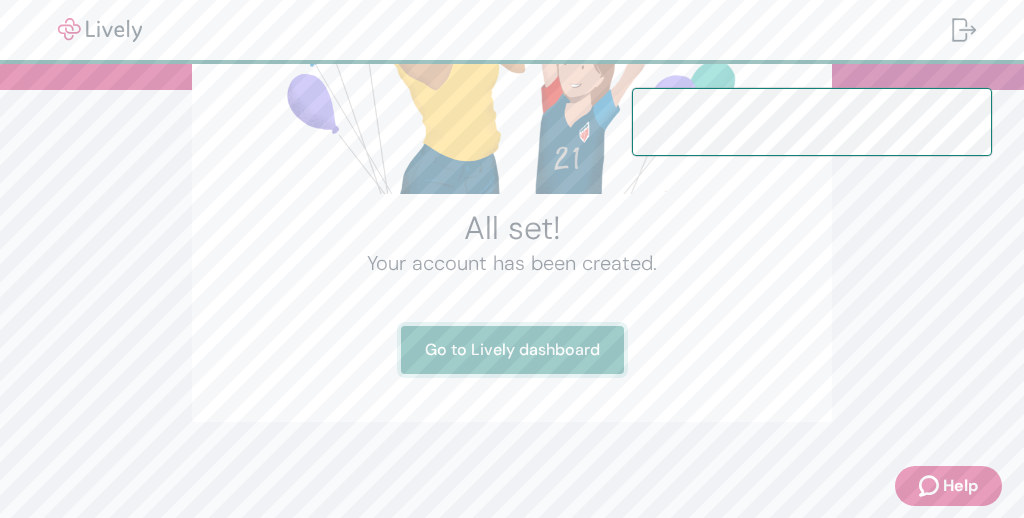 click on "Go to Lively dashboard" at bounding box center (512, 350) 